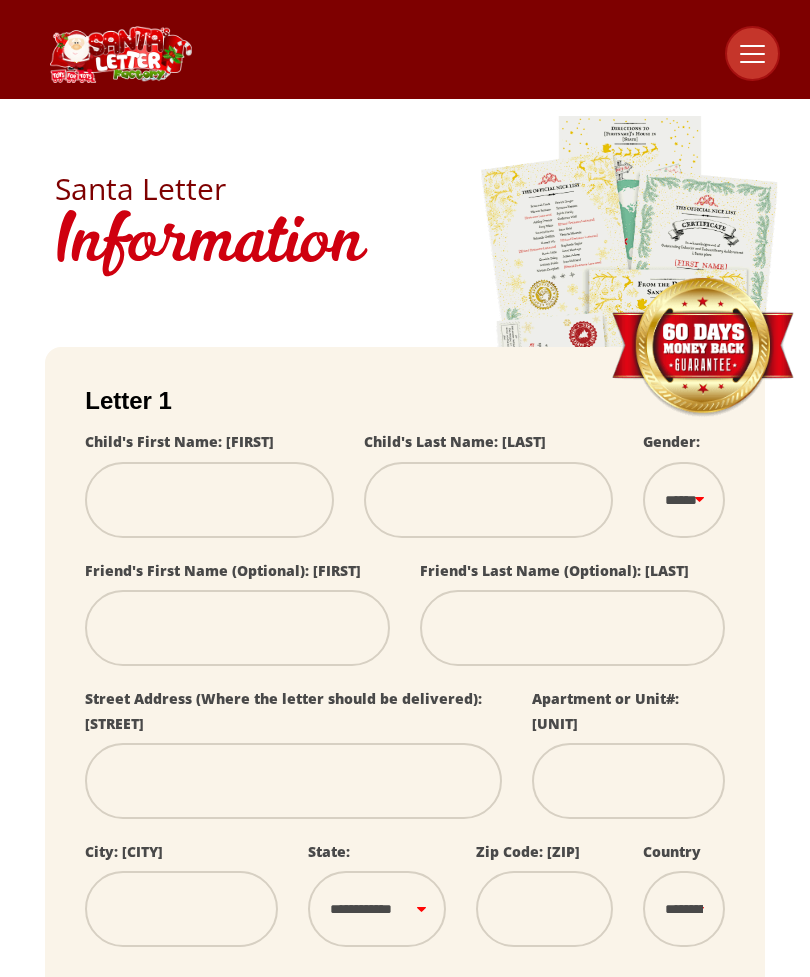 scroll, scrollTop: 134, scrollLeft: 0, axis: vertical 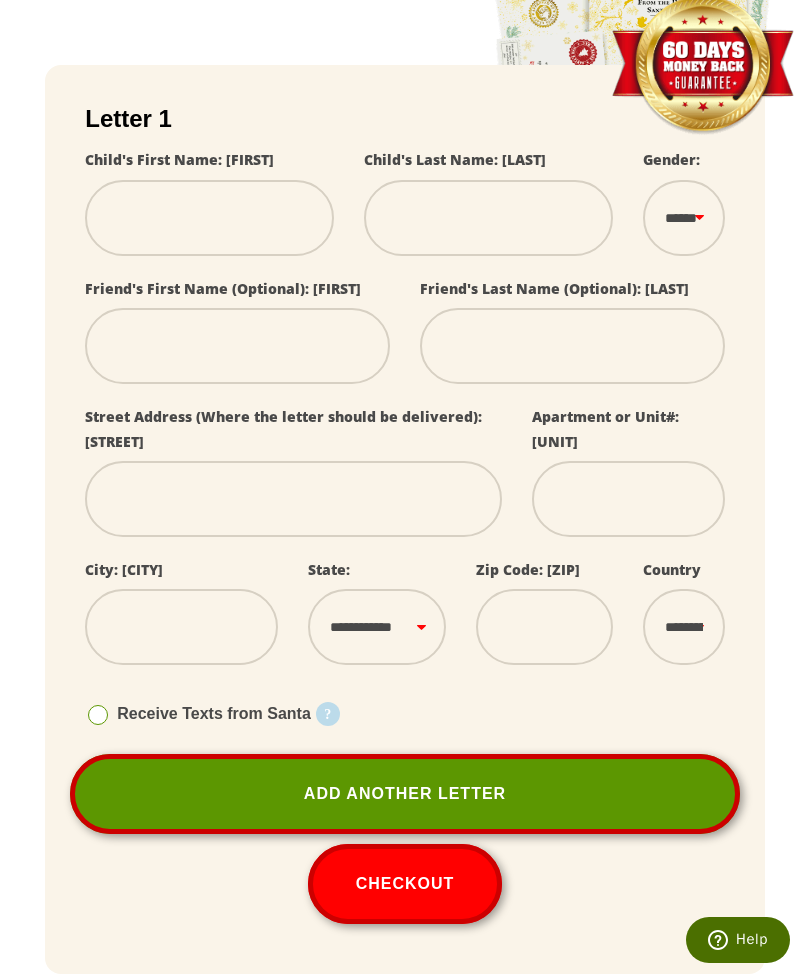 click at bounding box center [209, 218] 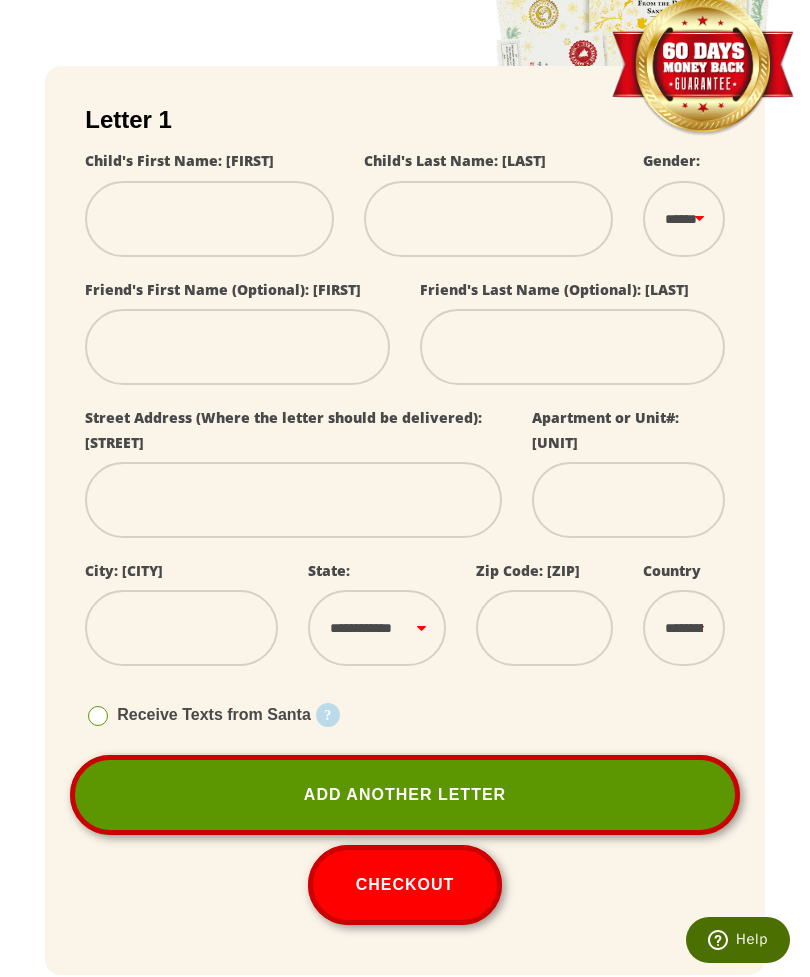 click at bounding box center [209, 219] 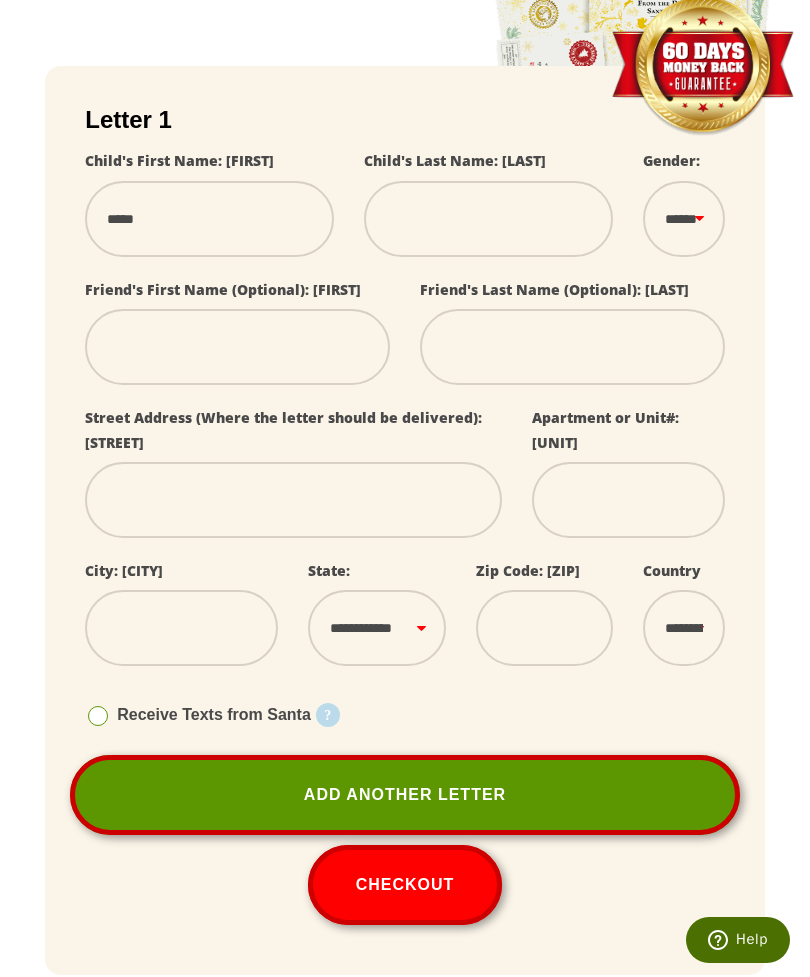 select 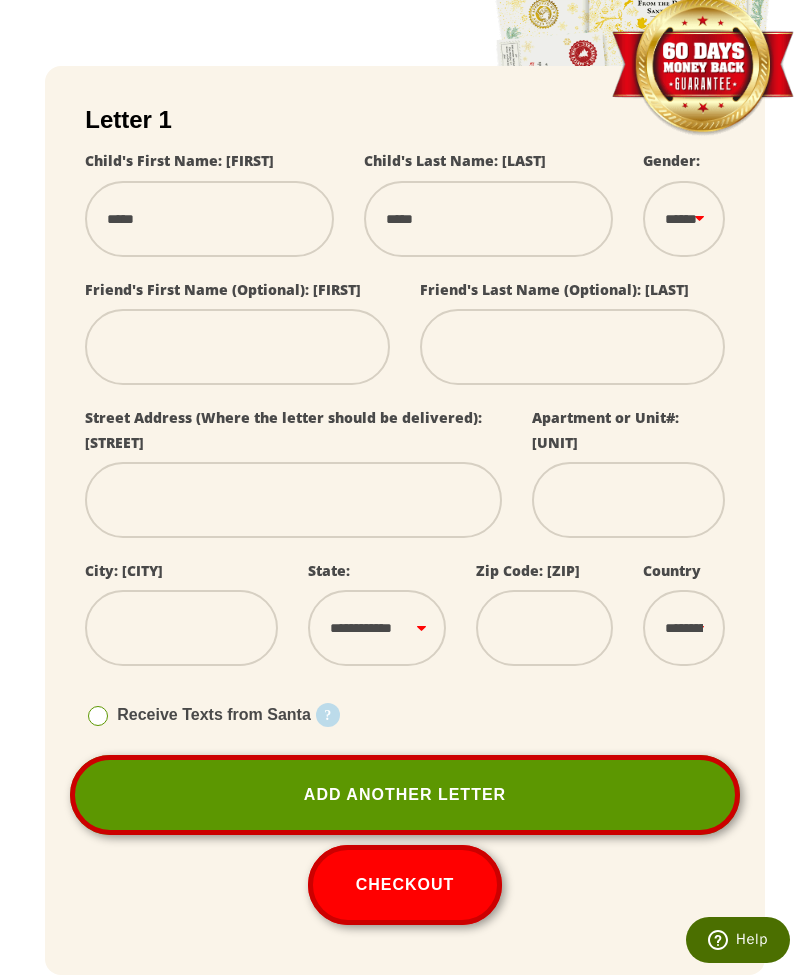 select 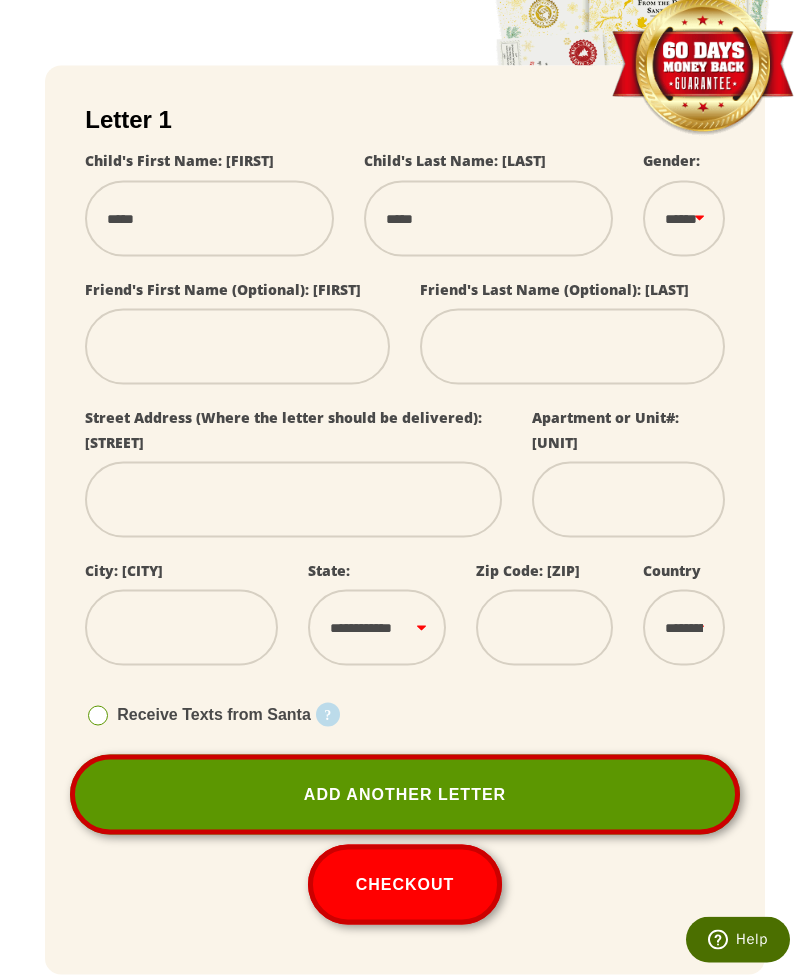 click on "*****" at bounding box center (488, 219) 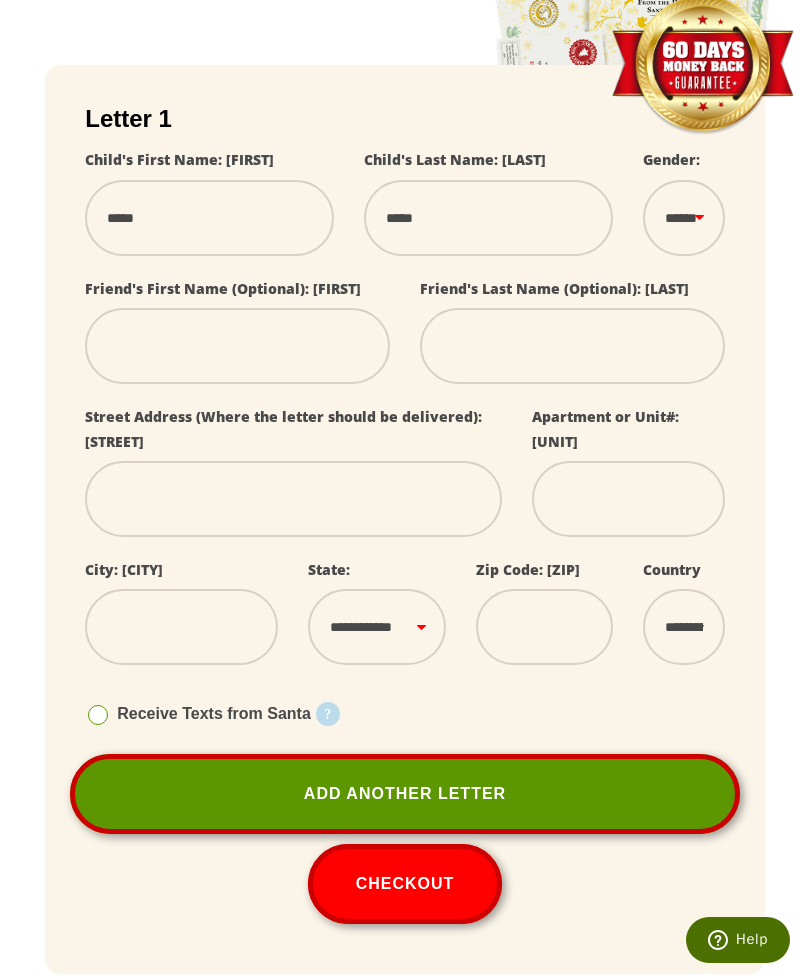 scroll, scrollTop: 281, scrollLeft: 0, axis: vertical 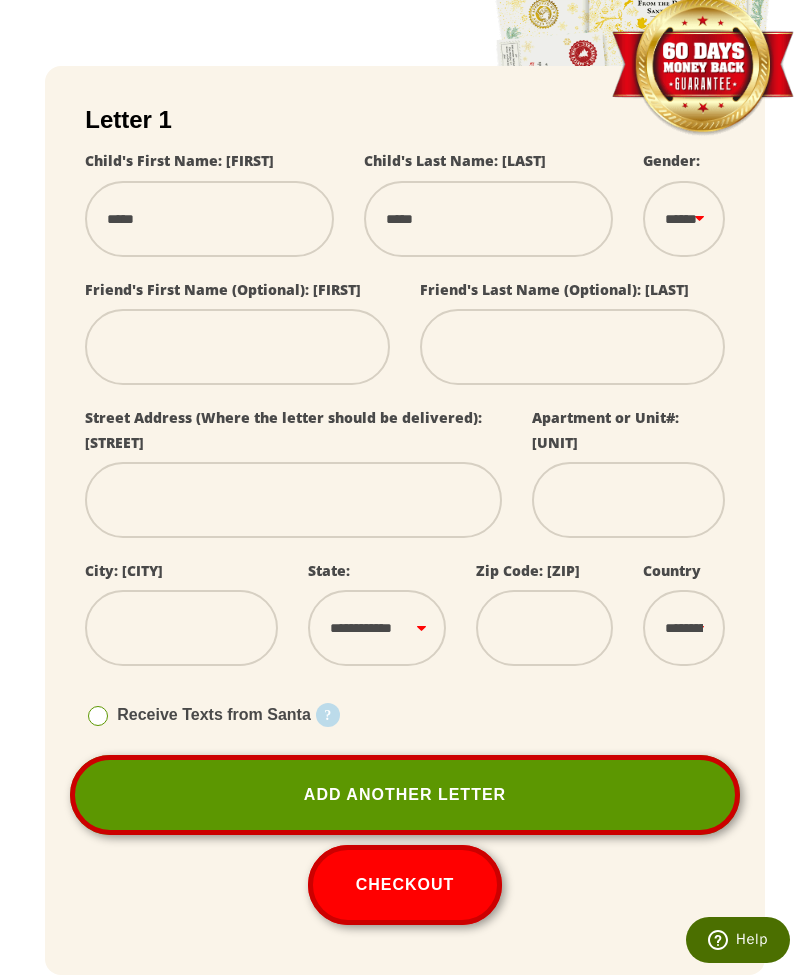 type on "****" 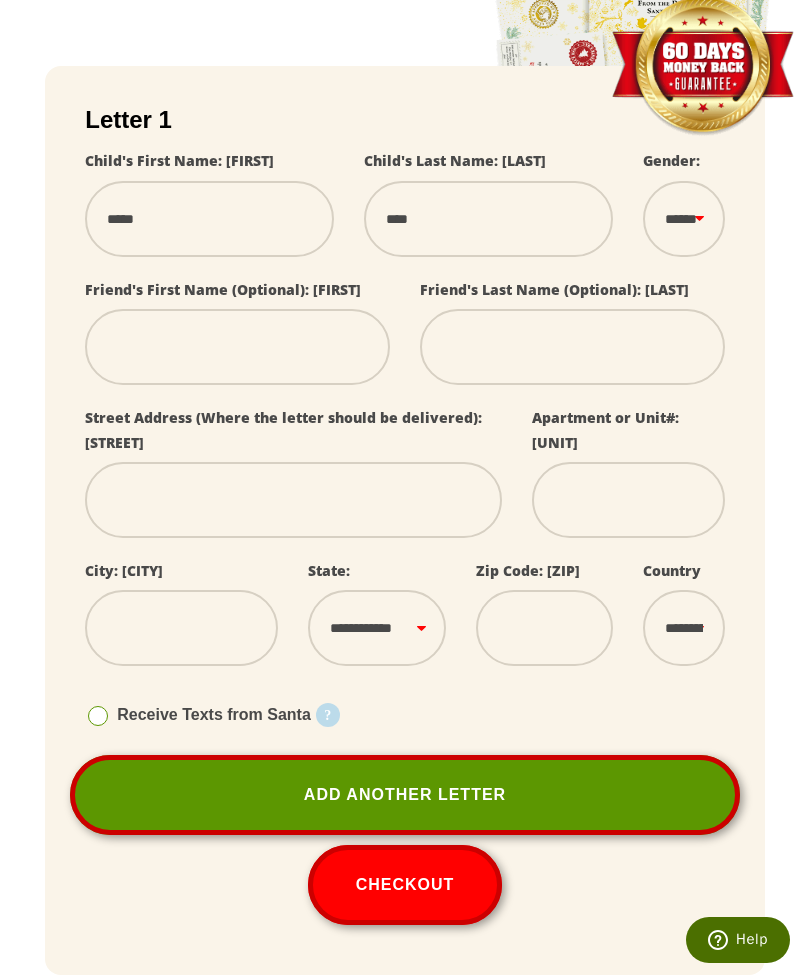 type on "***" 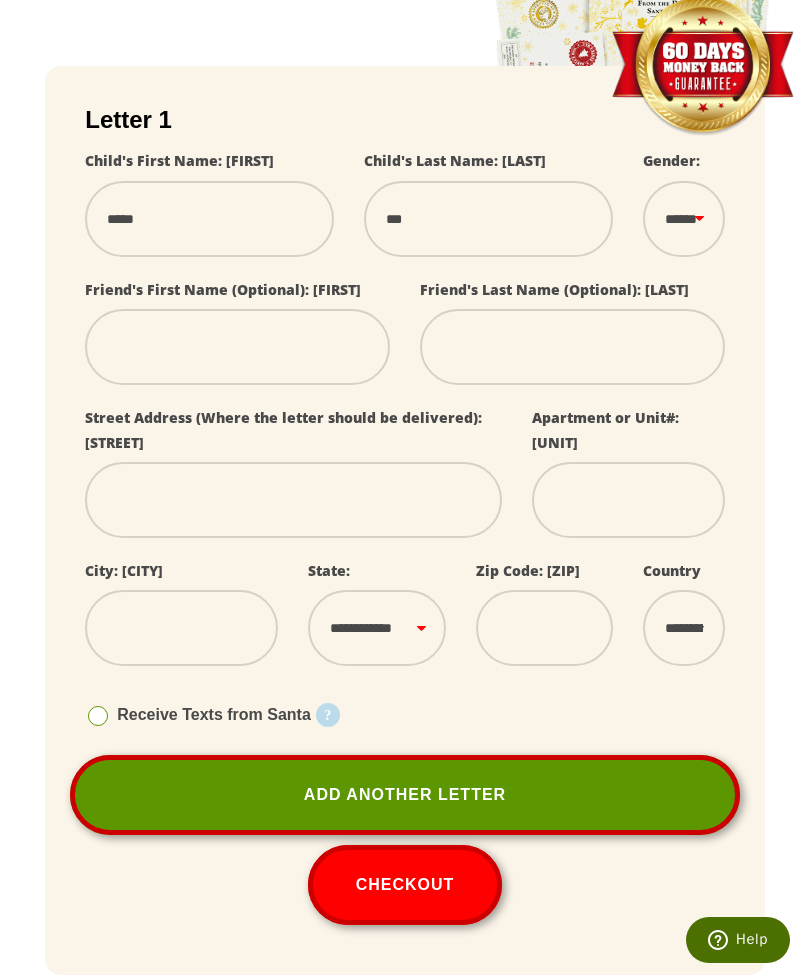 type on "**" 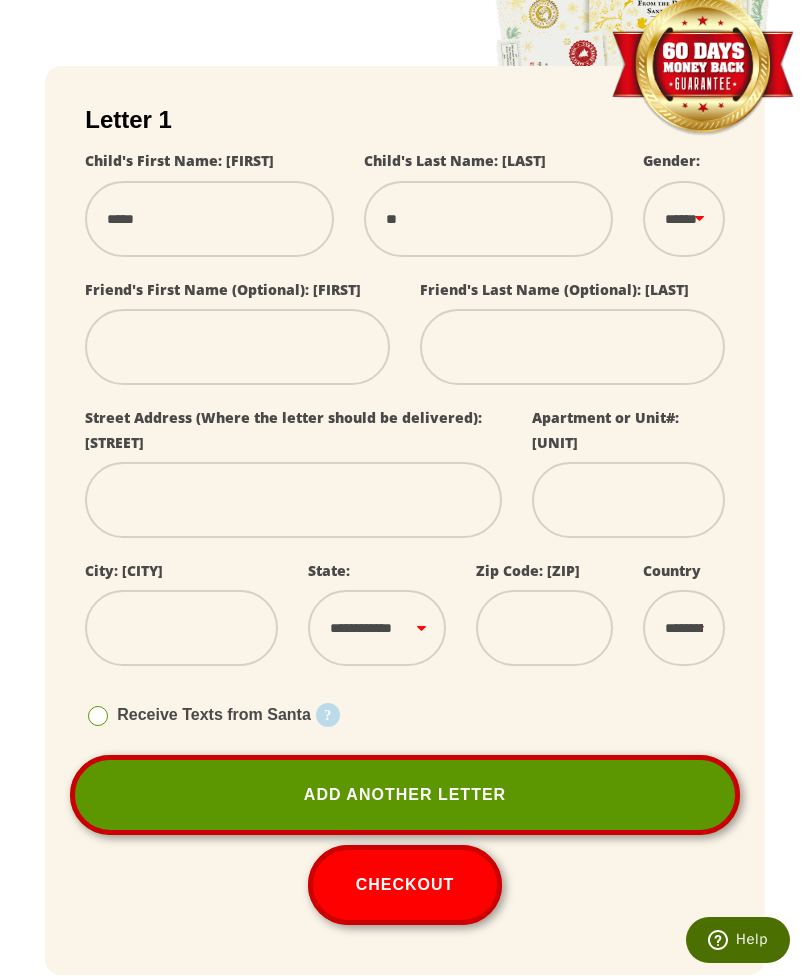 type on "*" 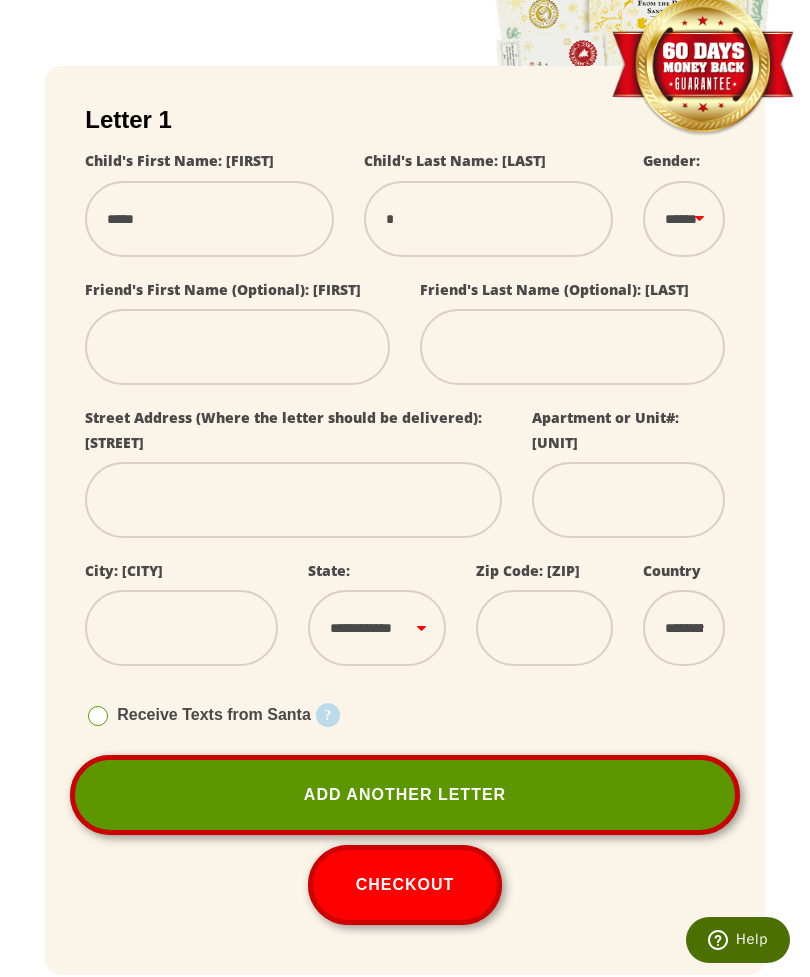 type 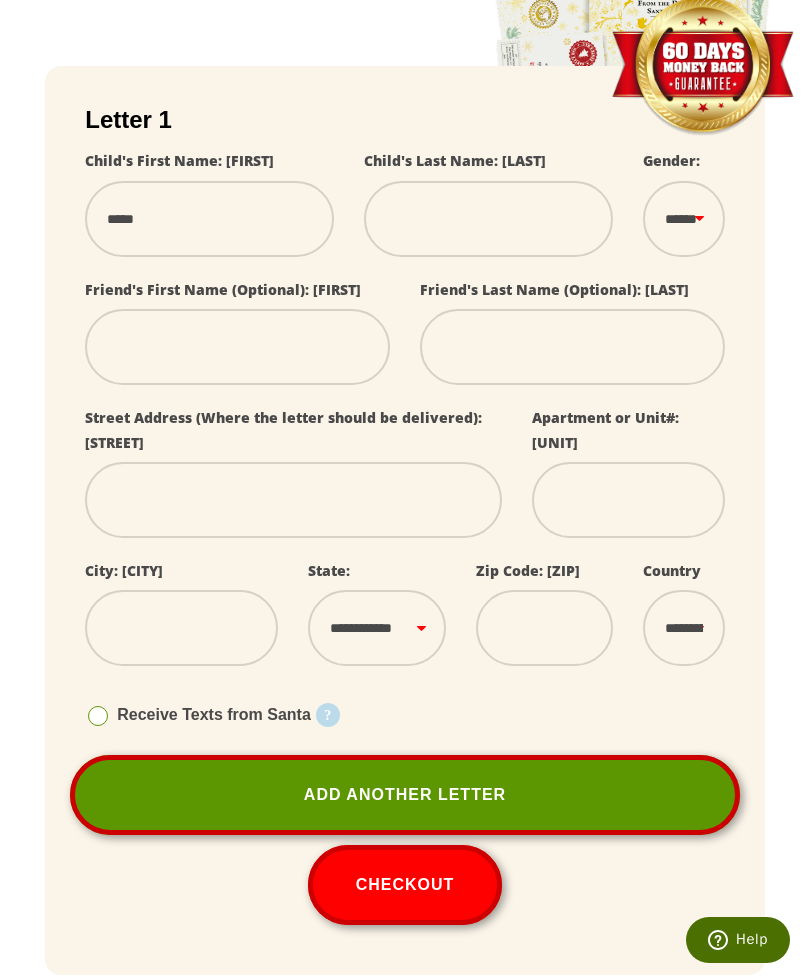 type on "*" 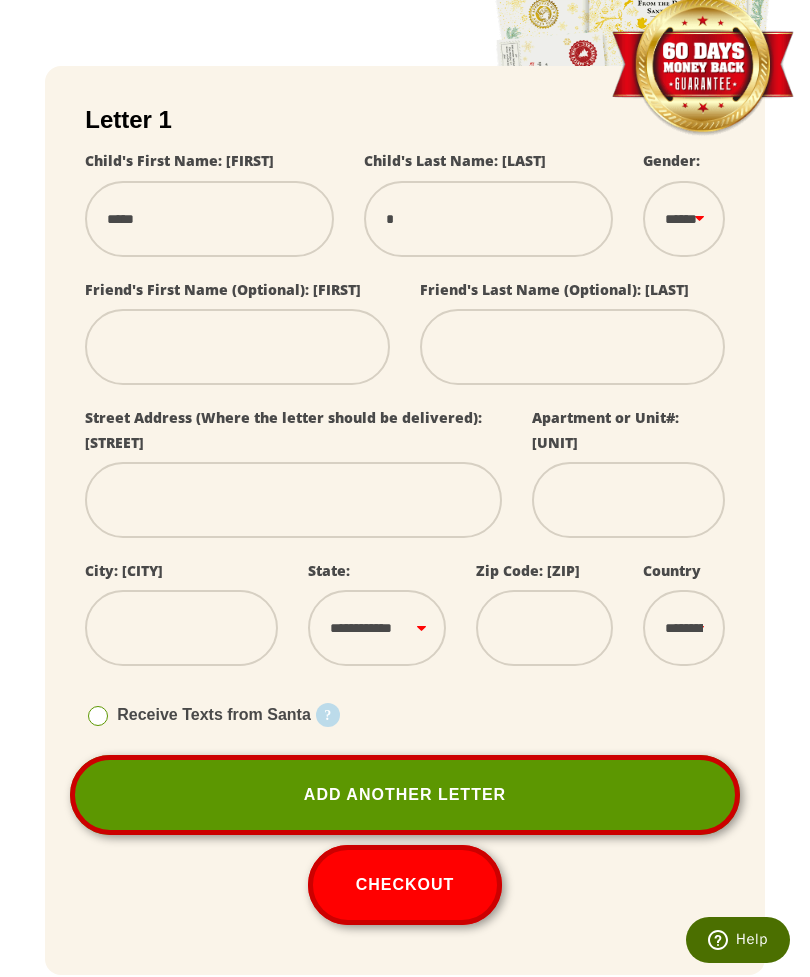 type on "**" 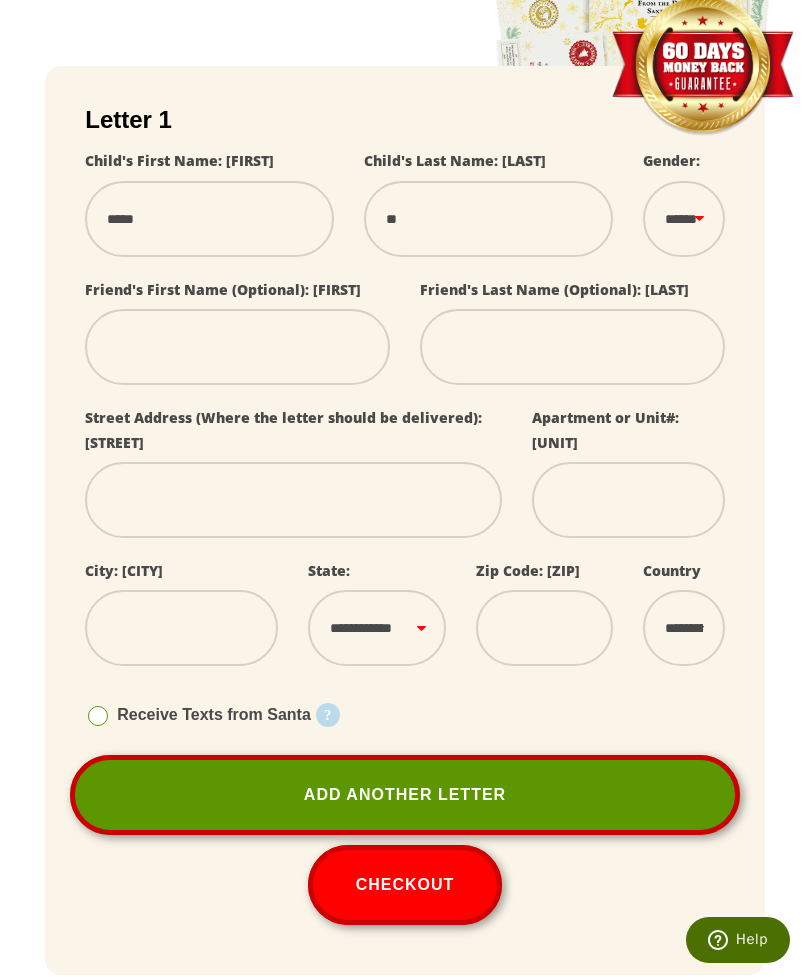 type on "***" 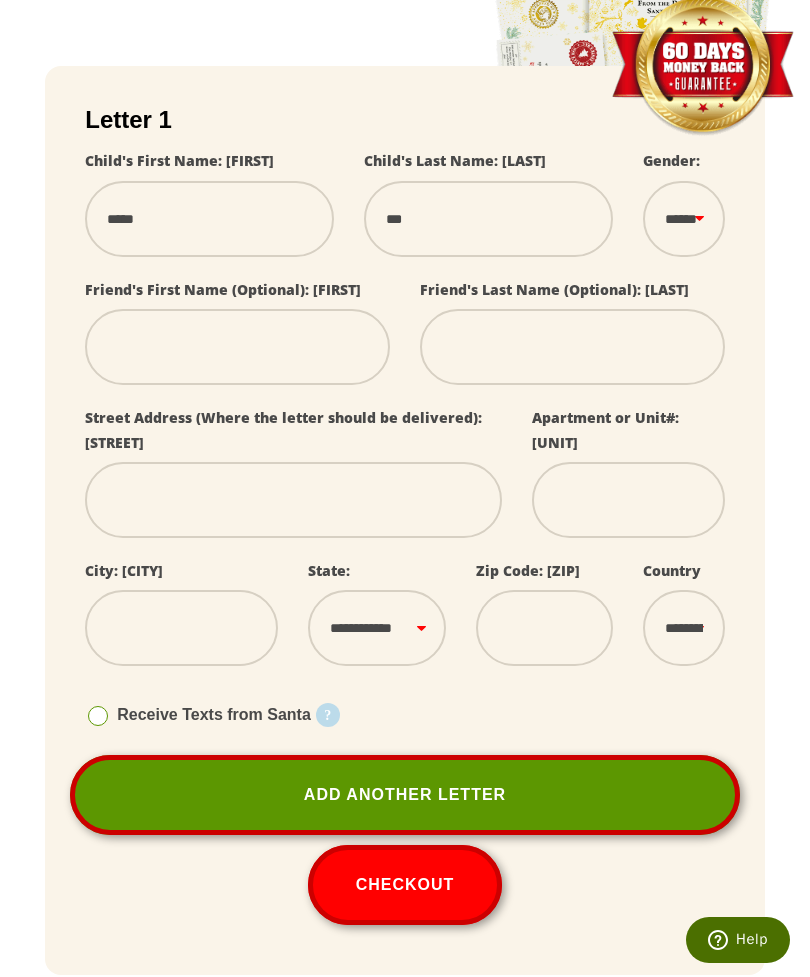 select 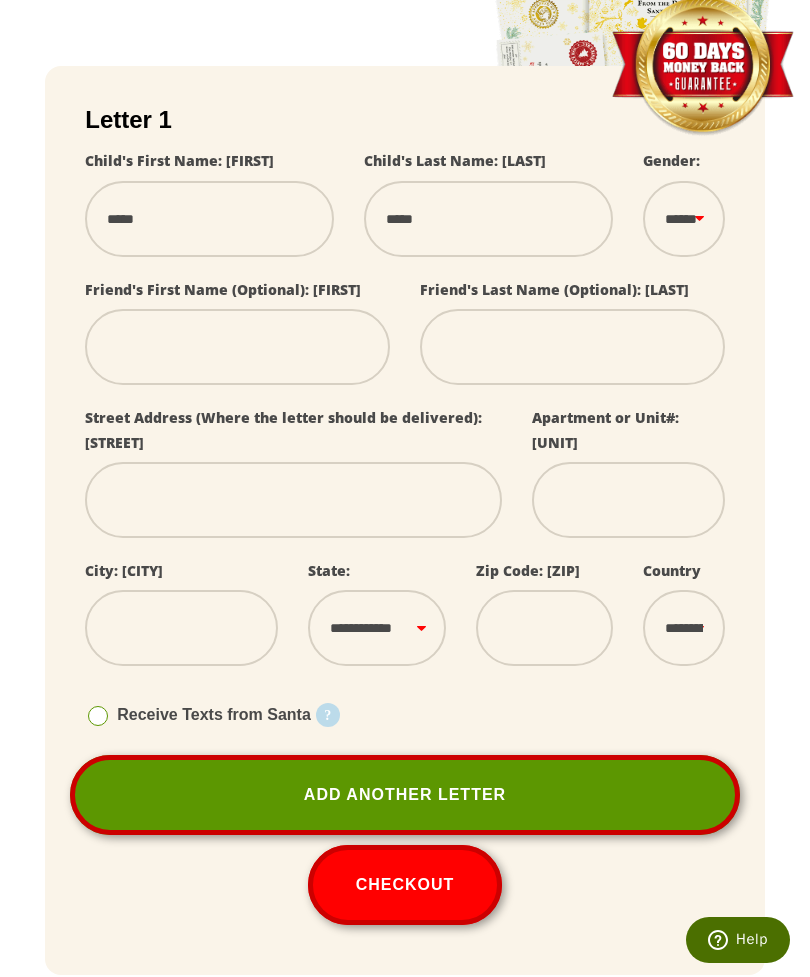 select 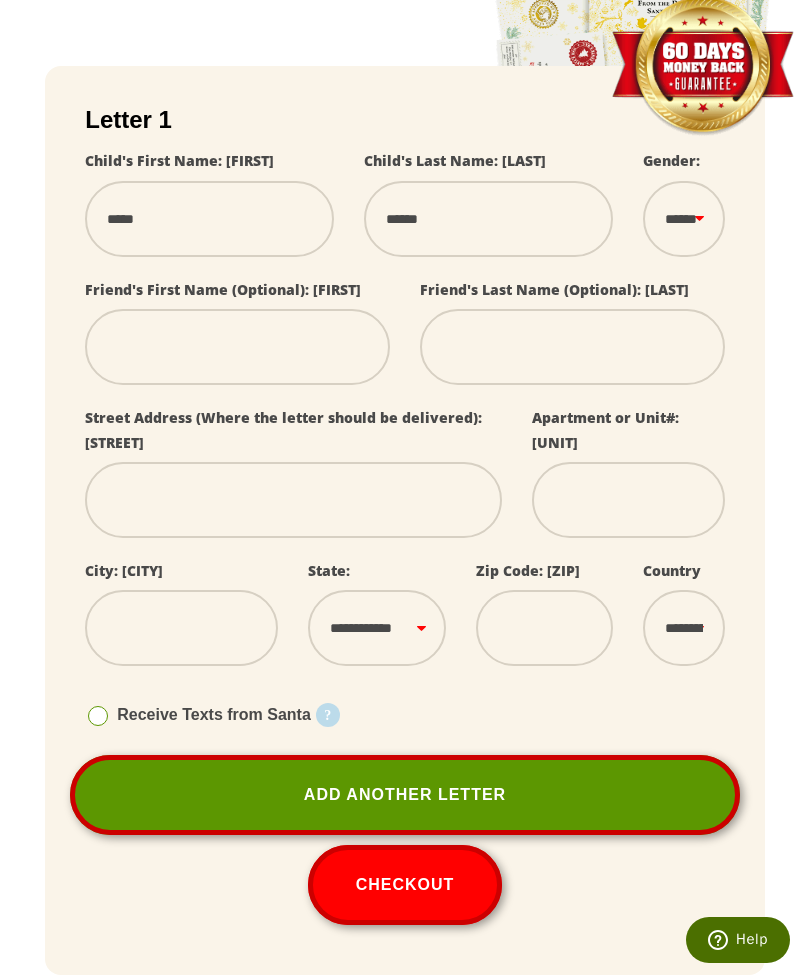 type on "*****" 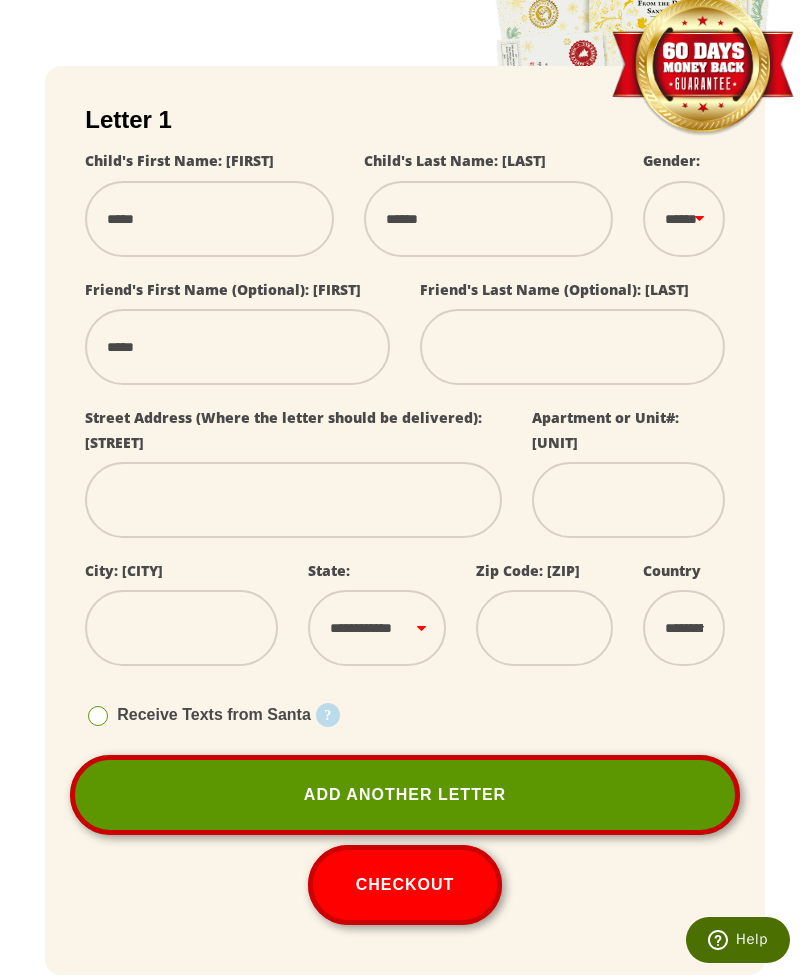 select 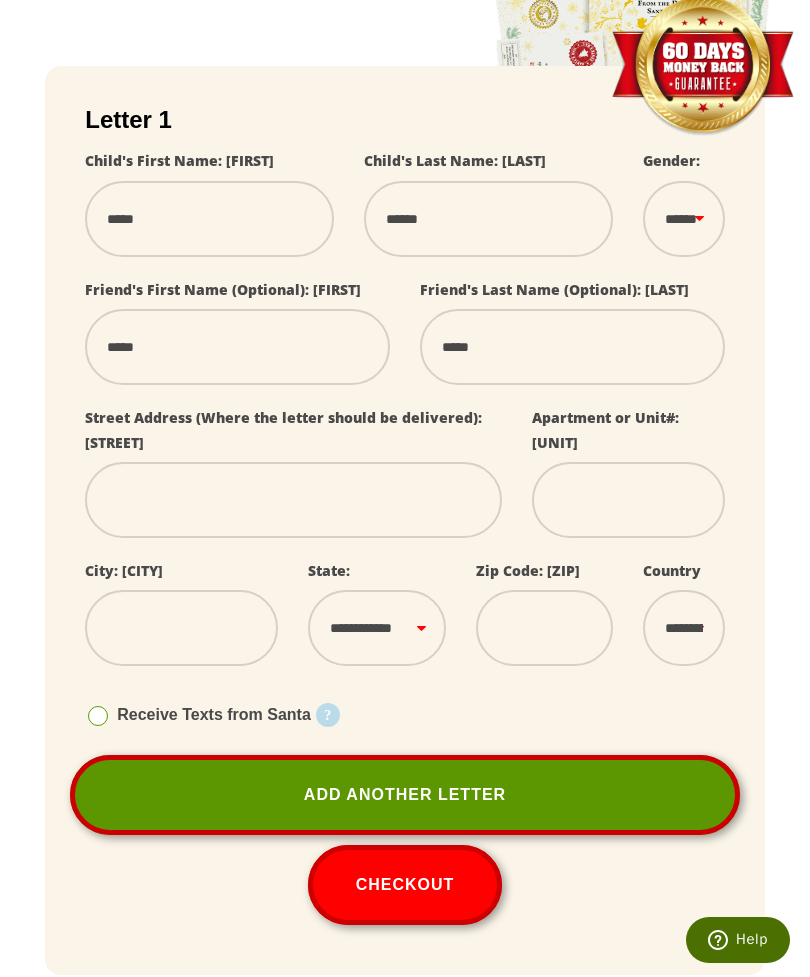 select 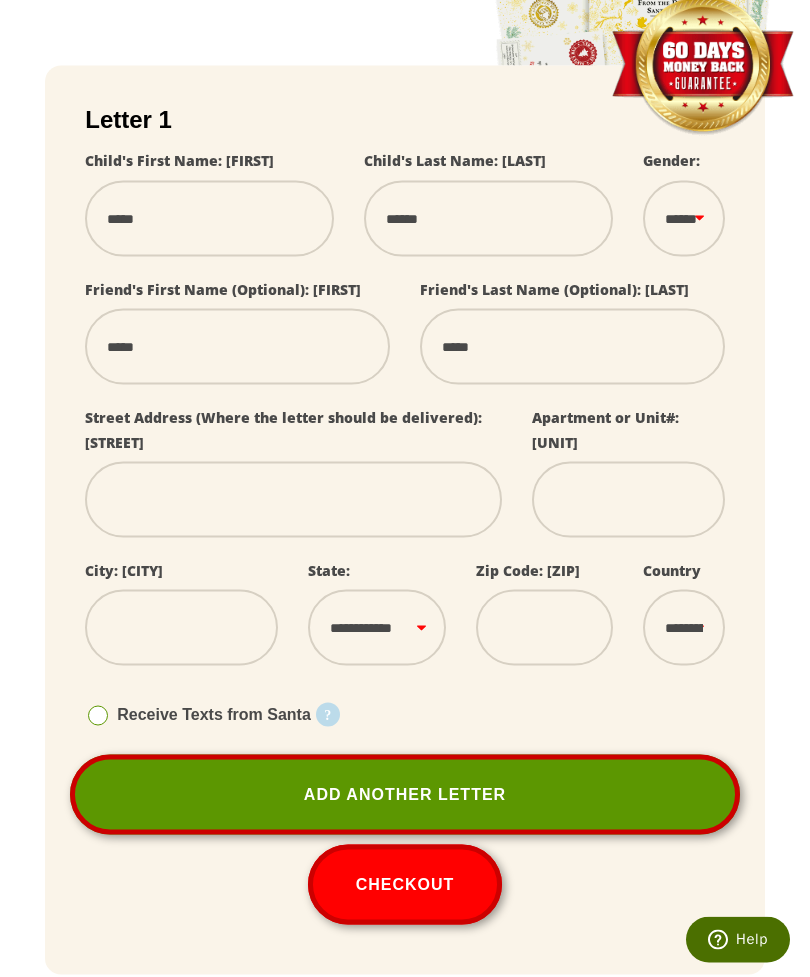 click at bounding box center (293, 500) 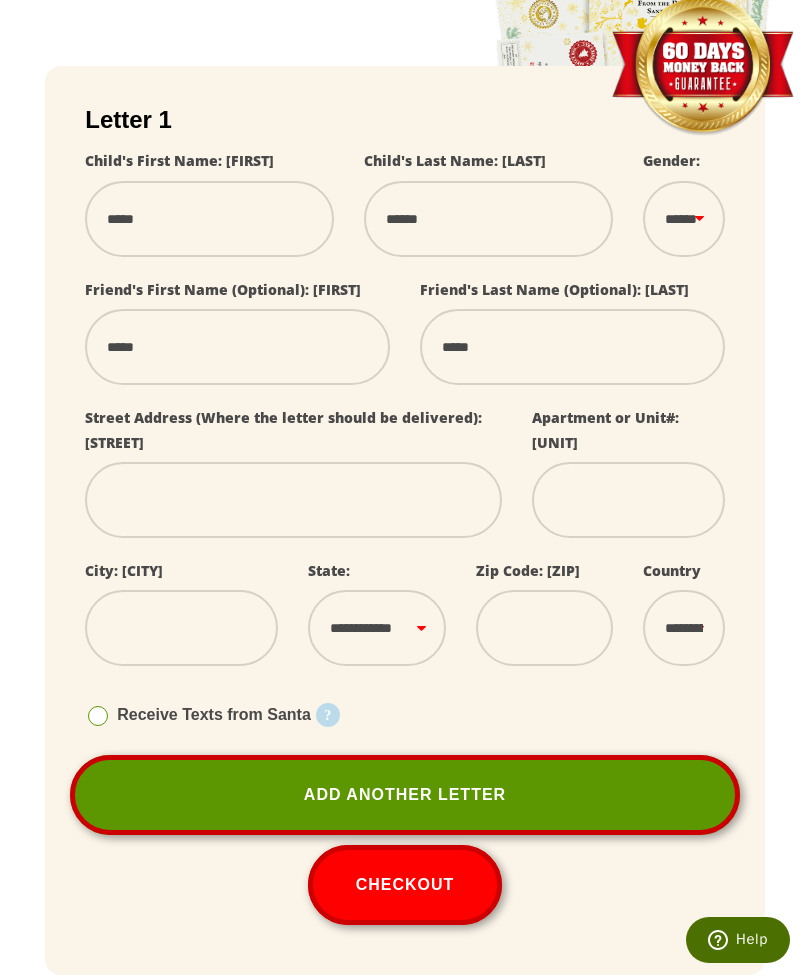 type on "**********" 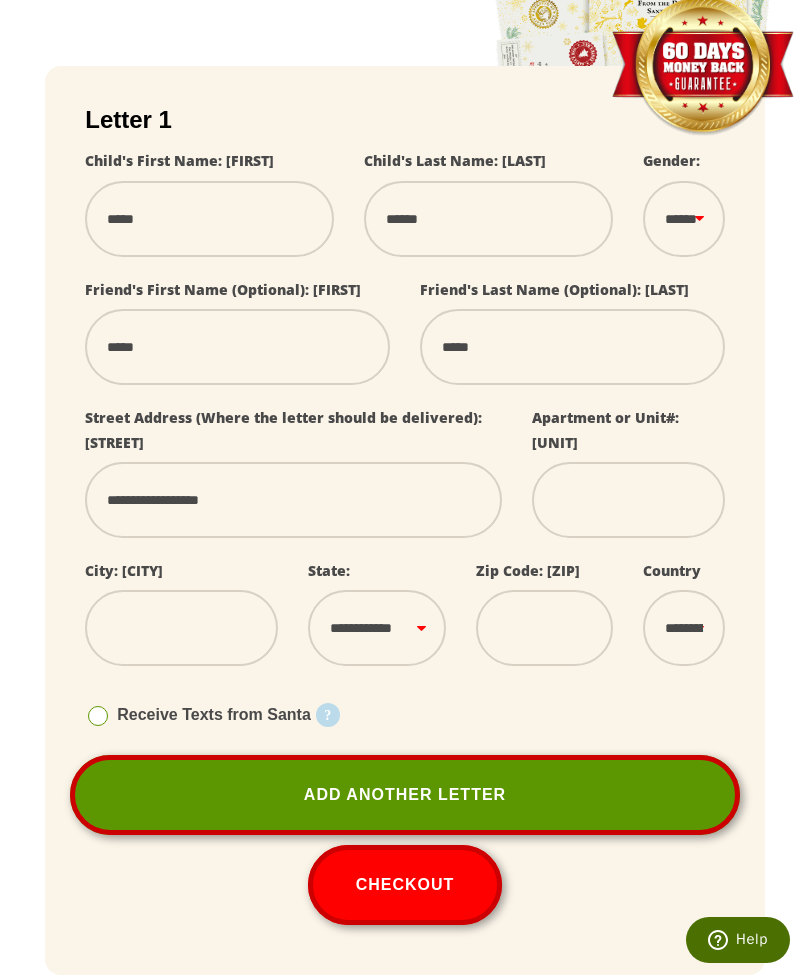 select 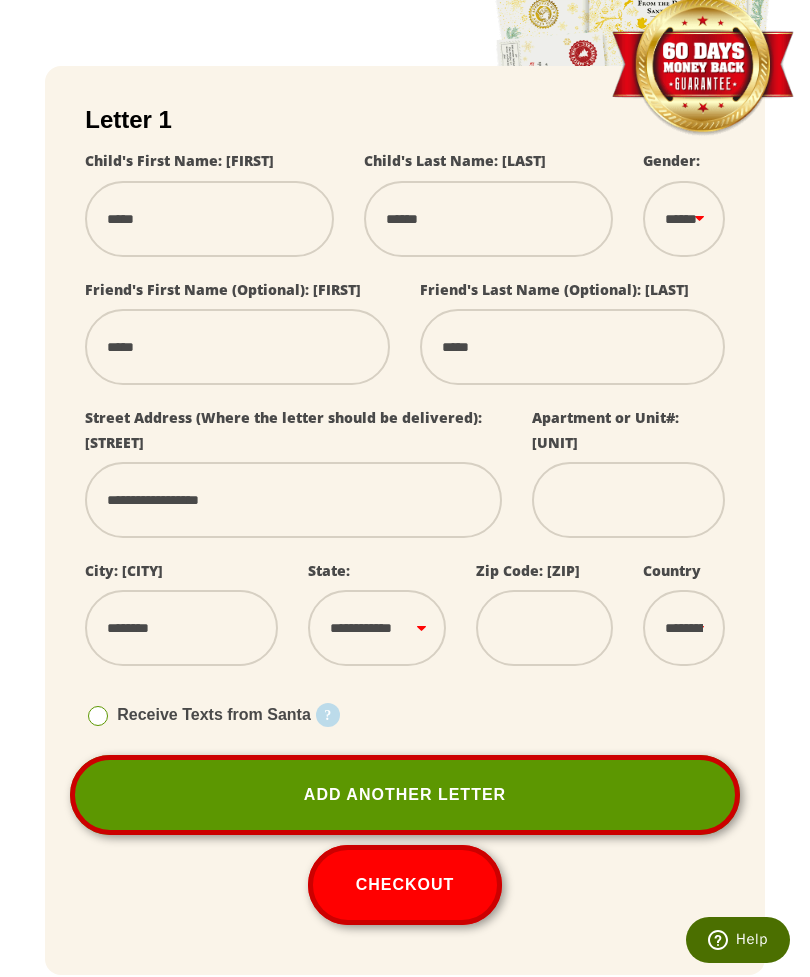 select on "**" 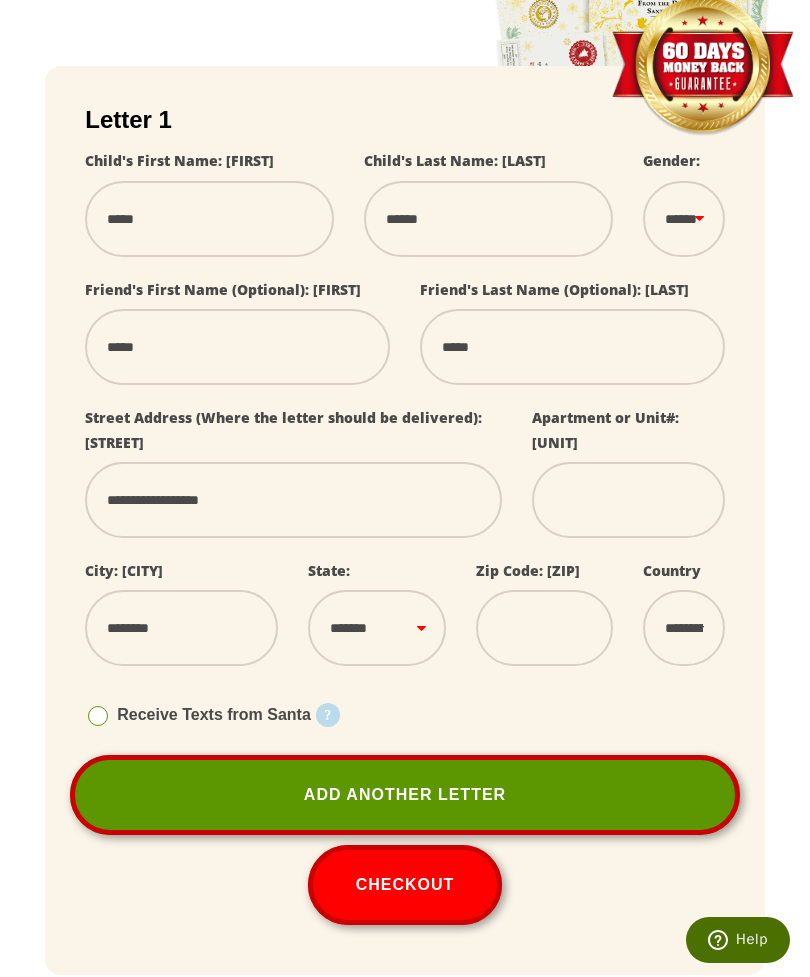 select 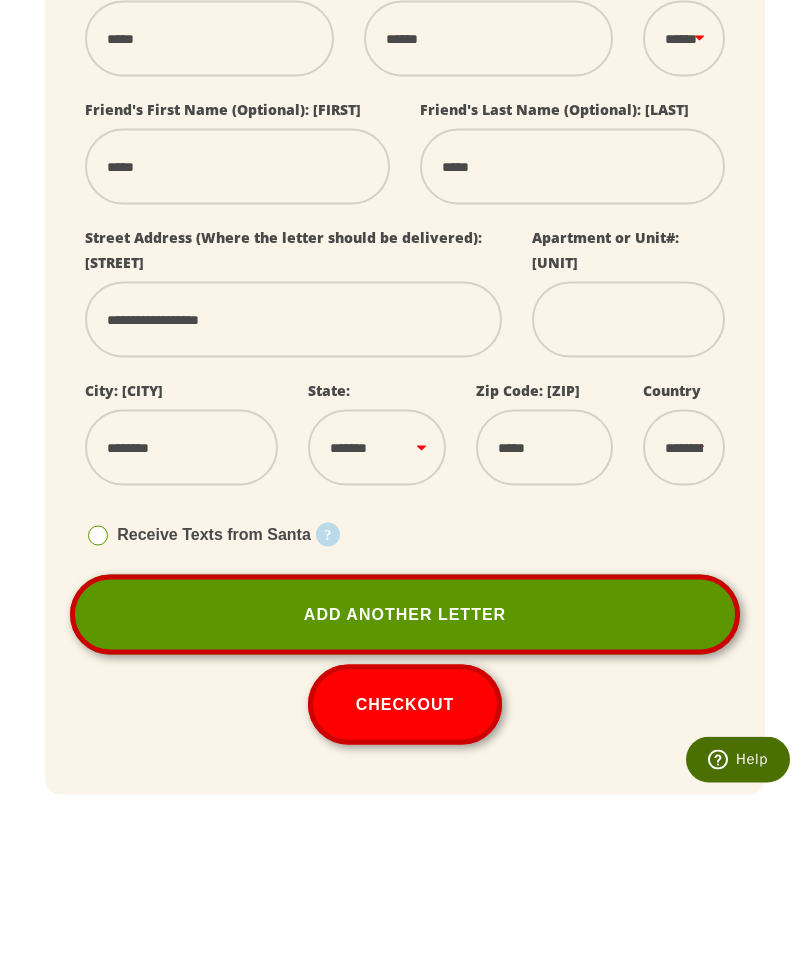 click at bounding box center [628, 500] 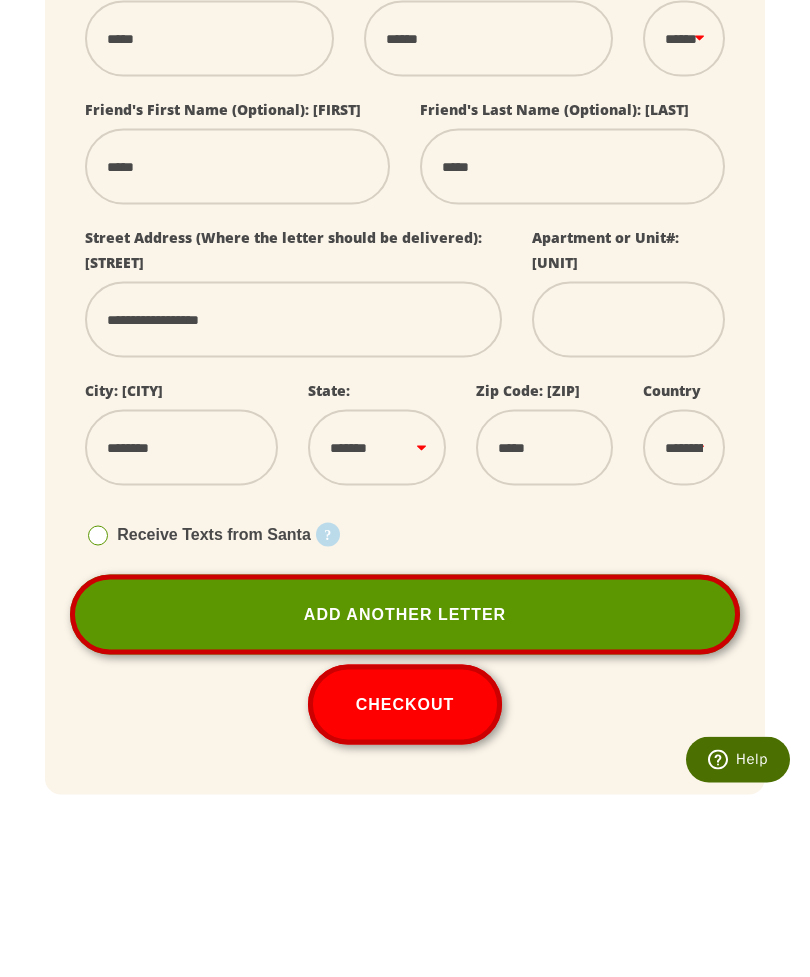 select 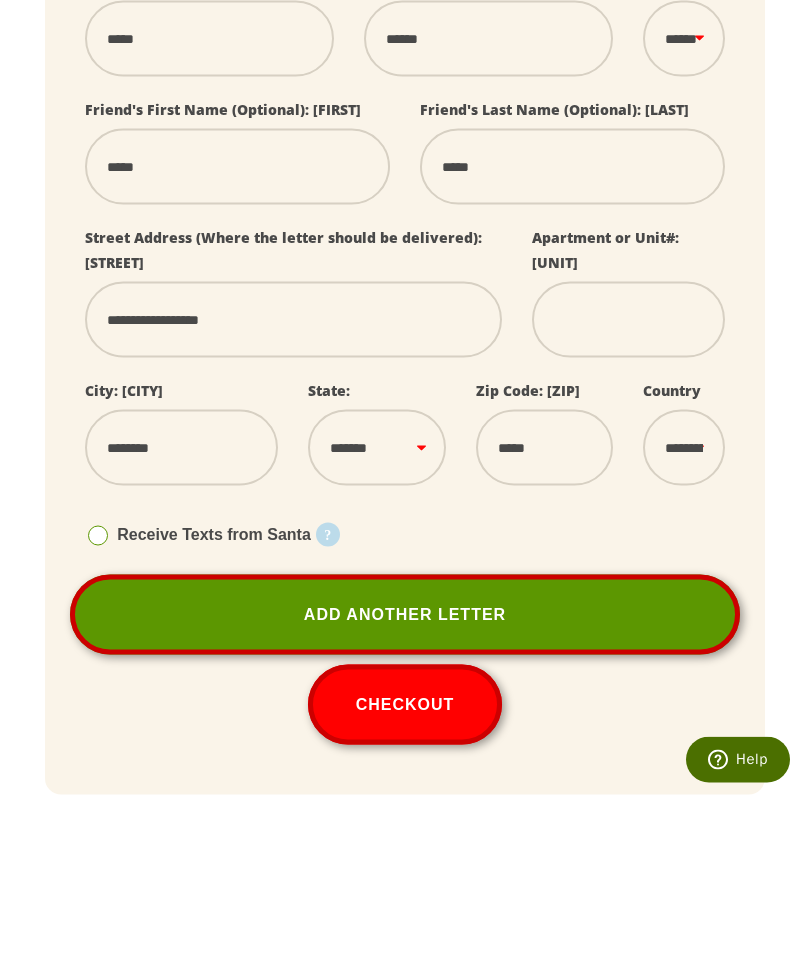 type on "*" 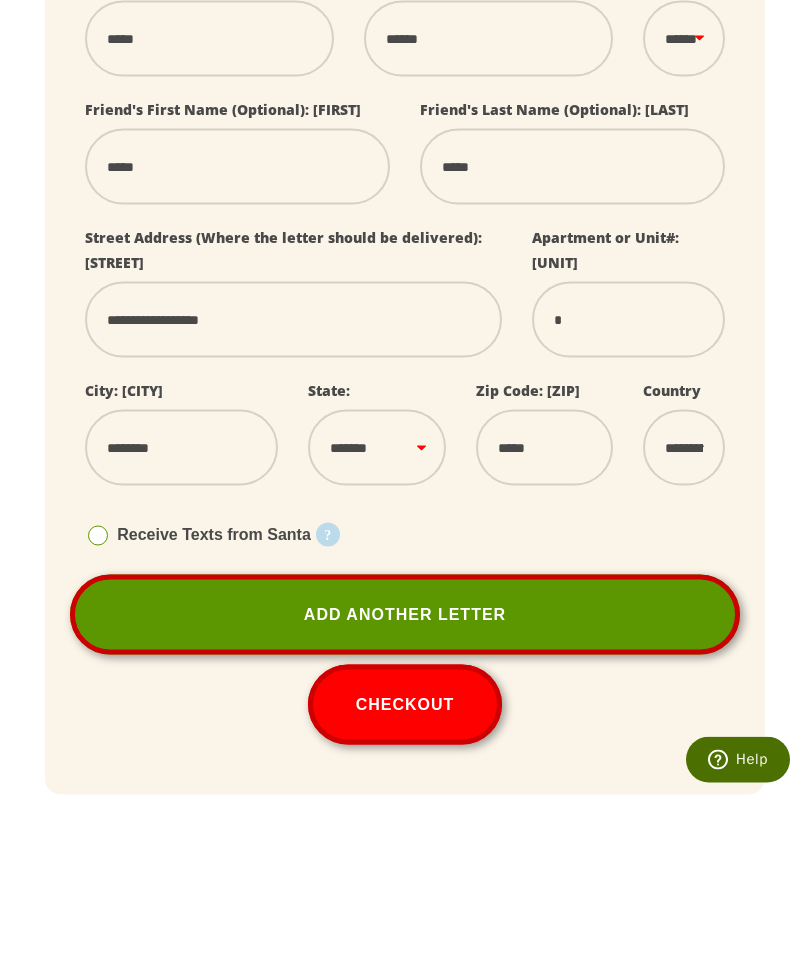 select 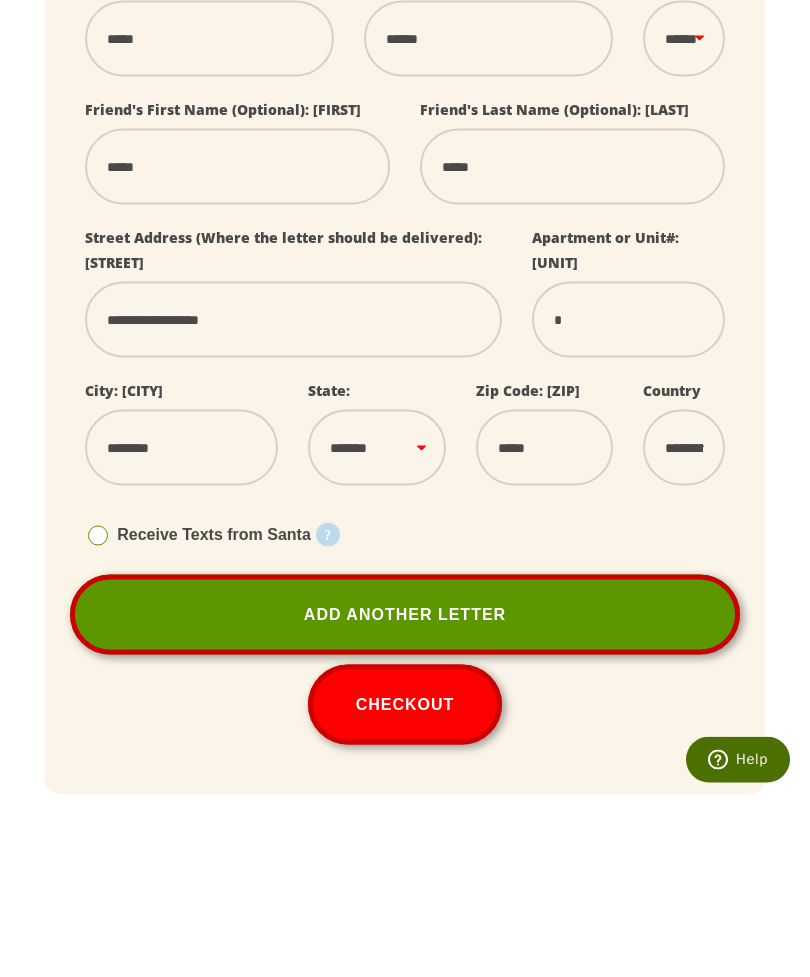 type 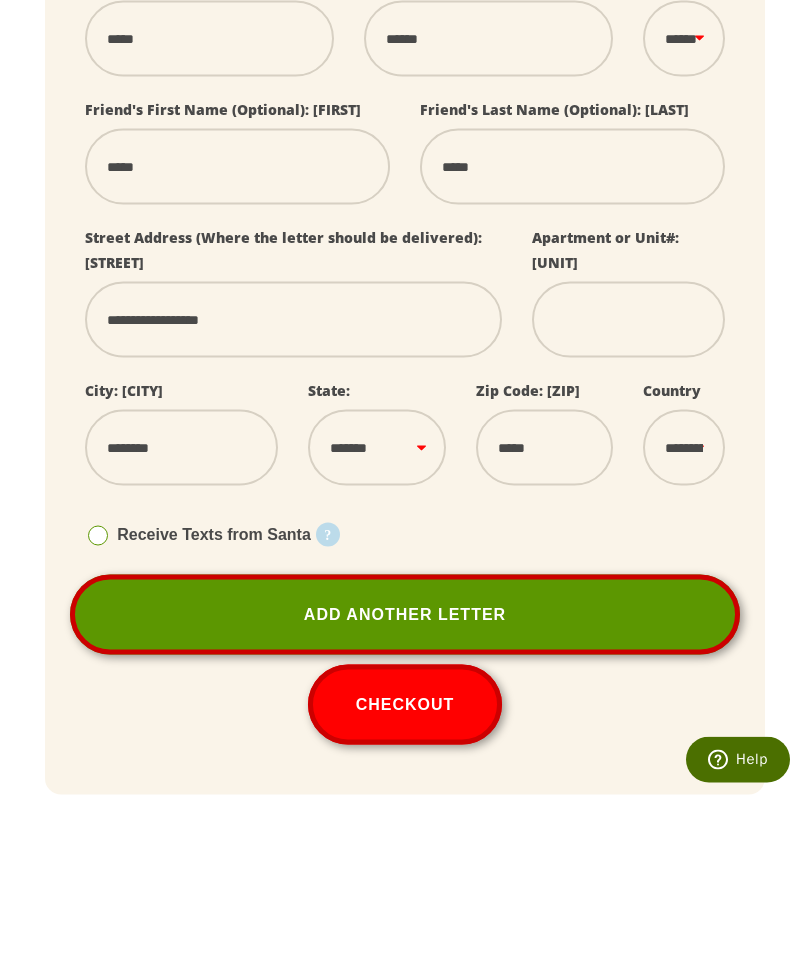 click on "**********" at bounding box center (684, 628) 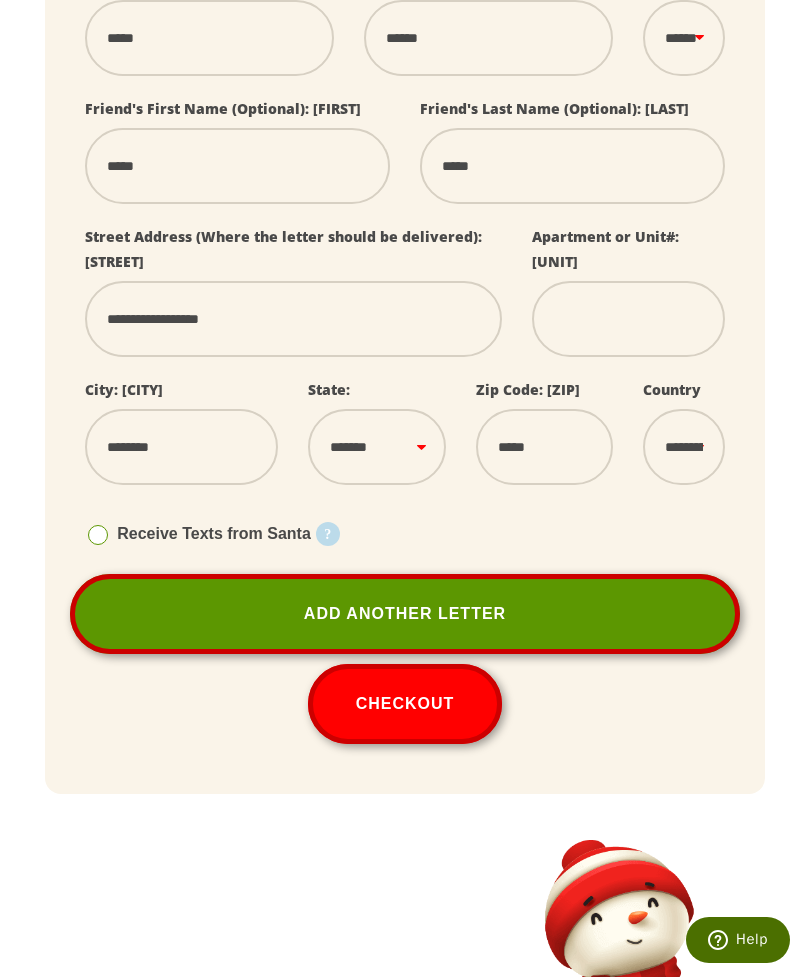 click on "Receive Texts from Santa
Starting December 1st, your child can receive 25 daily text messages from
Santa, Mrs. Claus, and the Elves, including pictures of the North Pole
and holiday preparations. Please enter a phone number of a parent or
guardian that can share these messages with the child. [PHONE]" at bounding box center [405, 534] 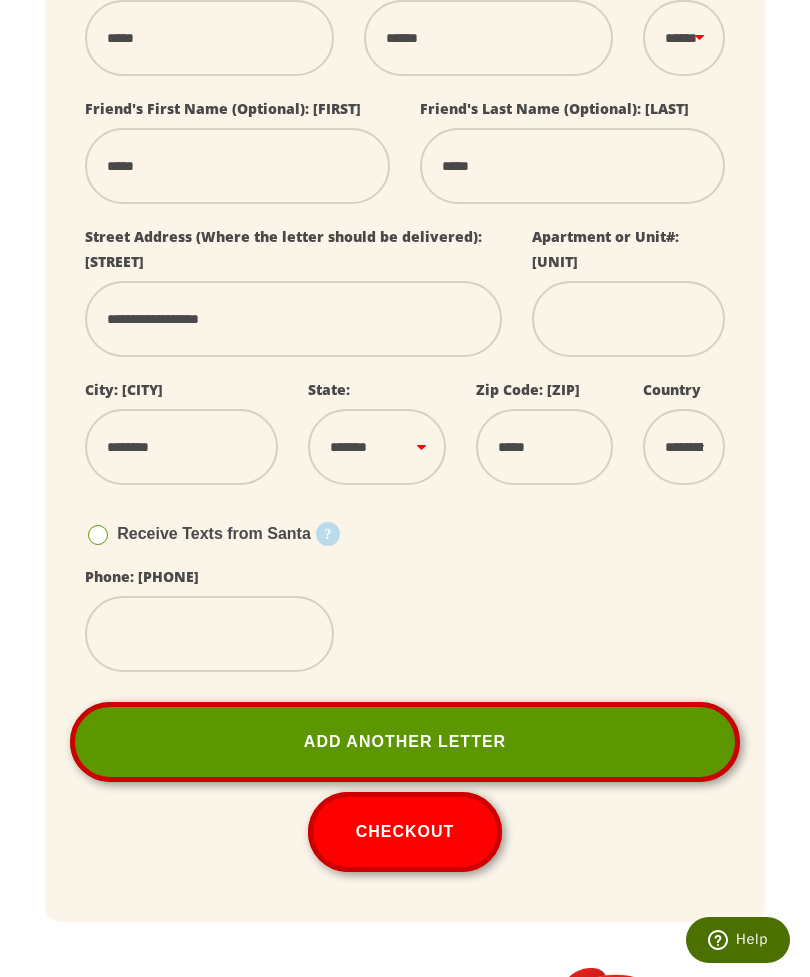 click at bounding box center (209, 634) 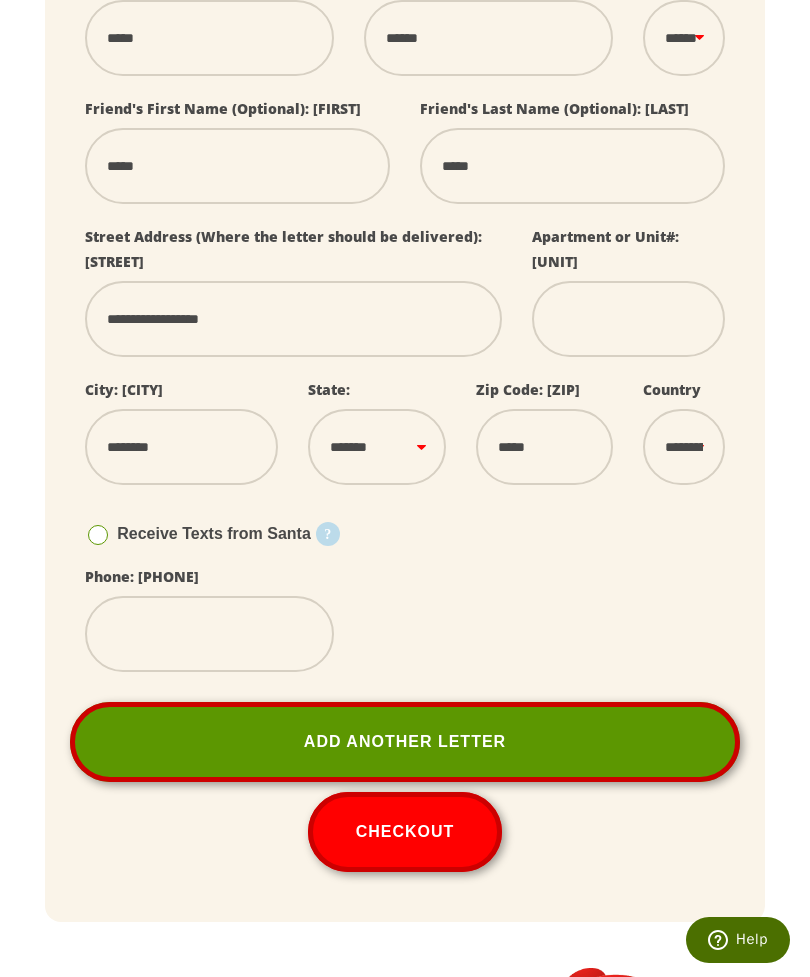 type on "**********" 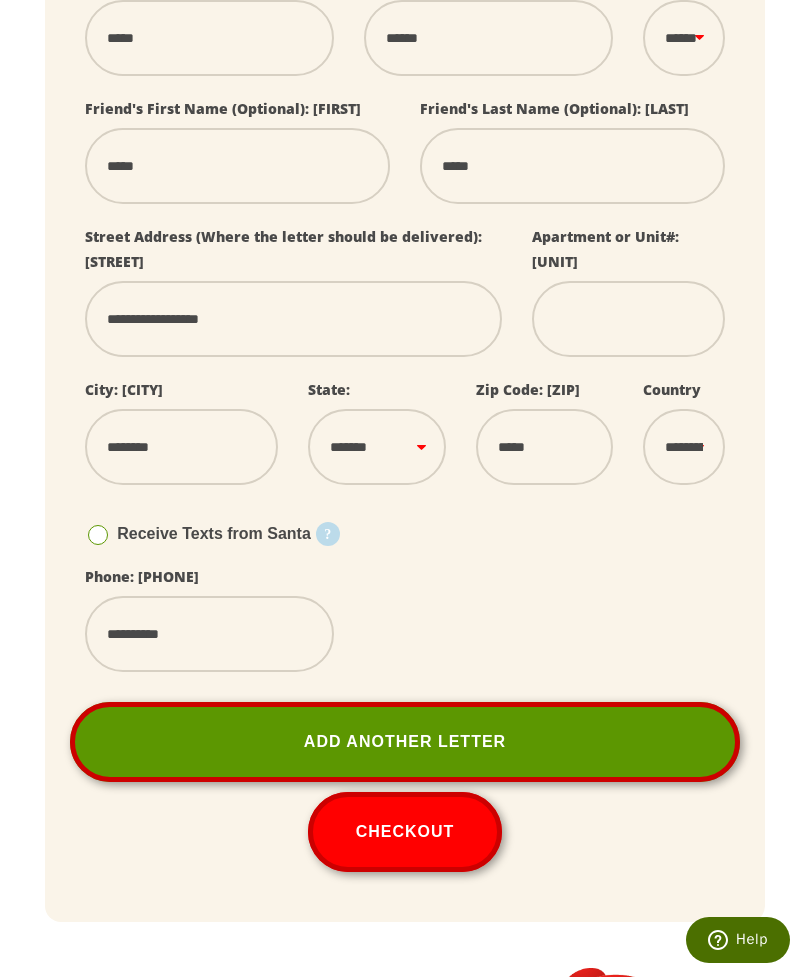 select 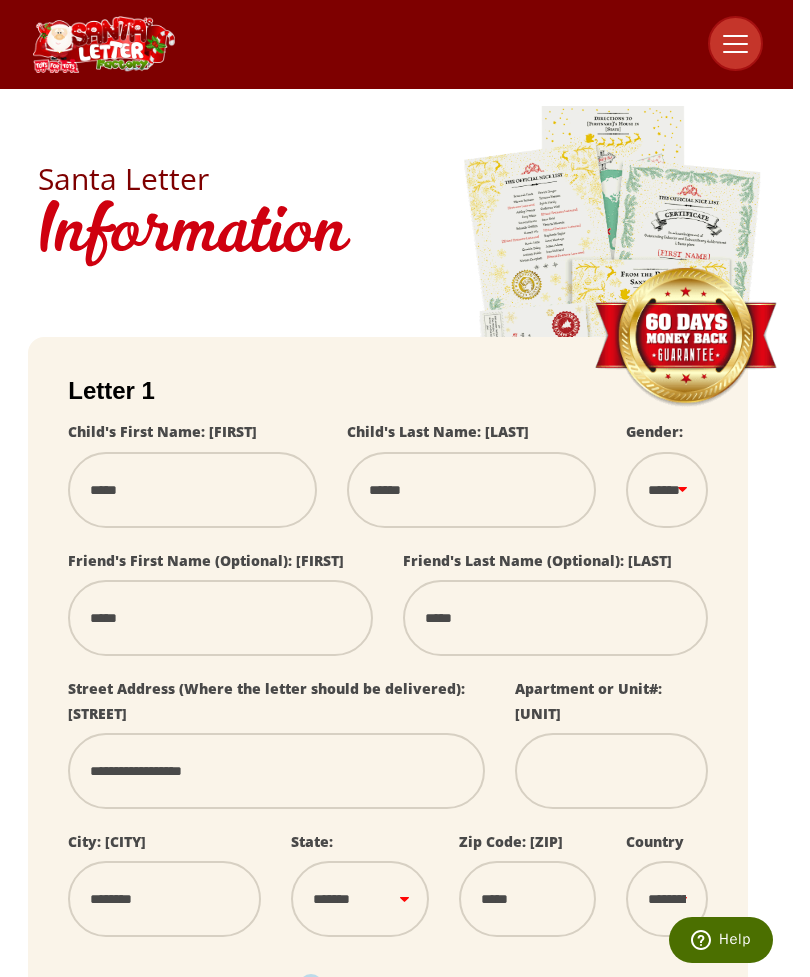 scroll, scrollTop: 19, scrollLeft: 0, axis: vertical 